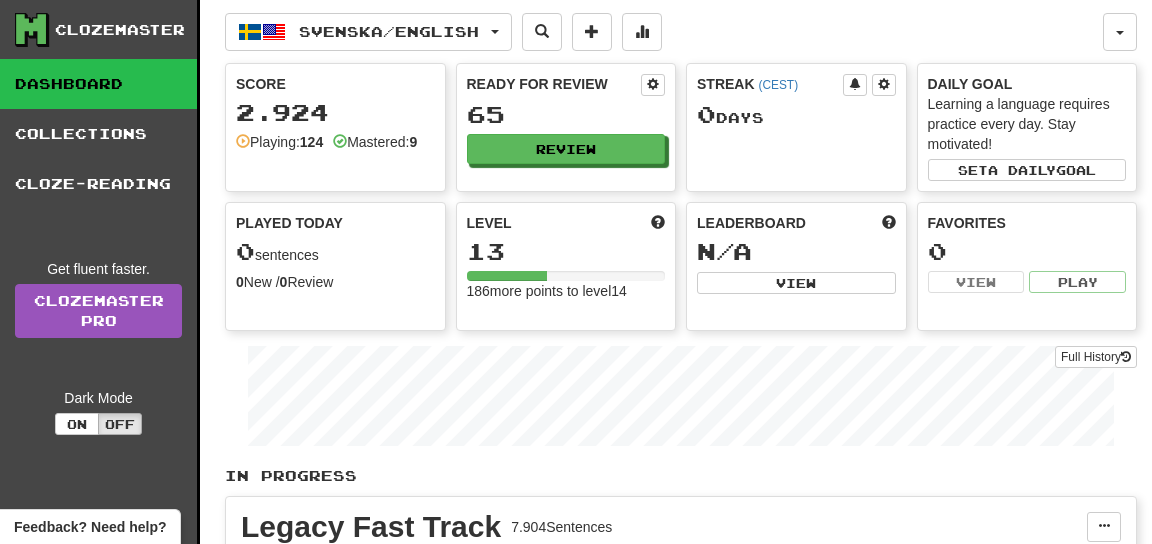 scroll, scrollTop: 0, scrollLeft: 0, axis: both 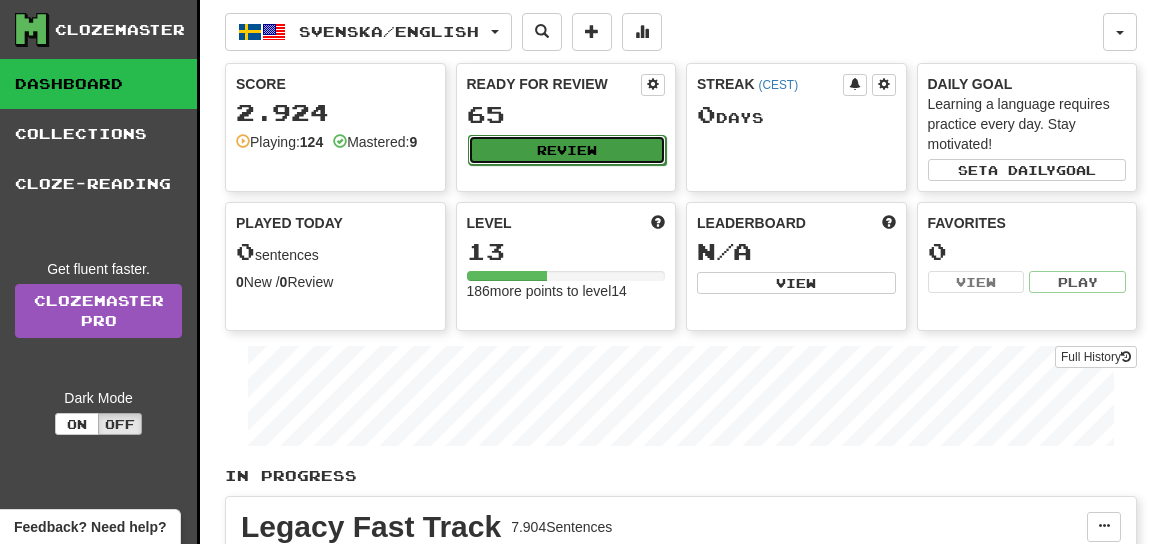 click on "Review" at bounding box center [567, 150] 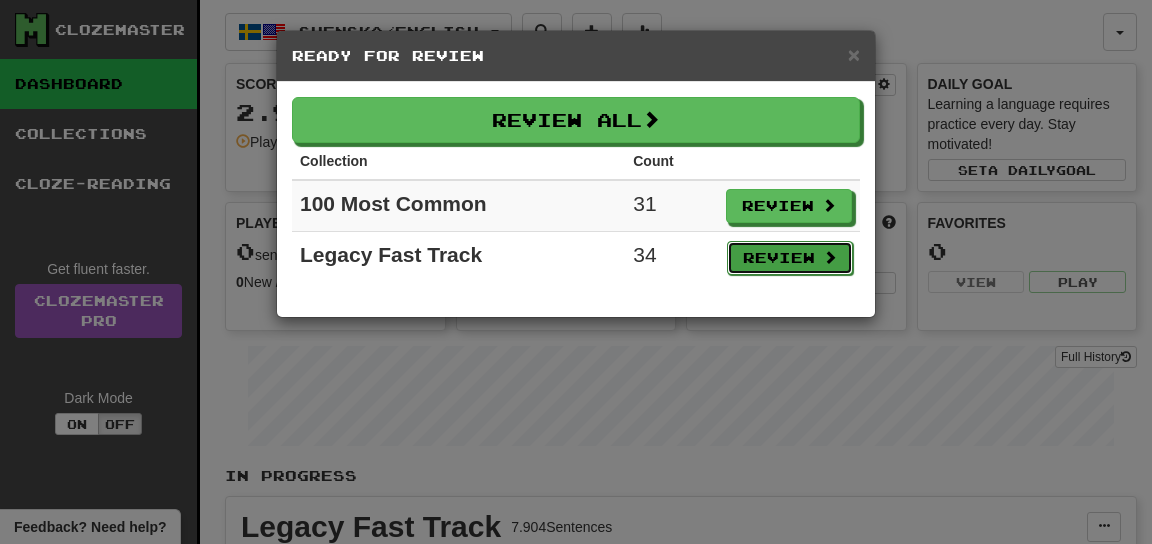 click on "Review" at bounding box center [790, 258] 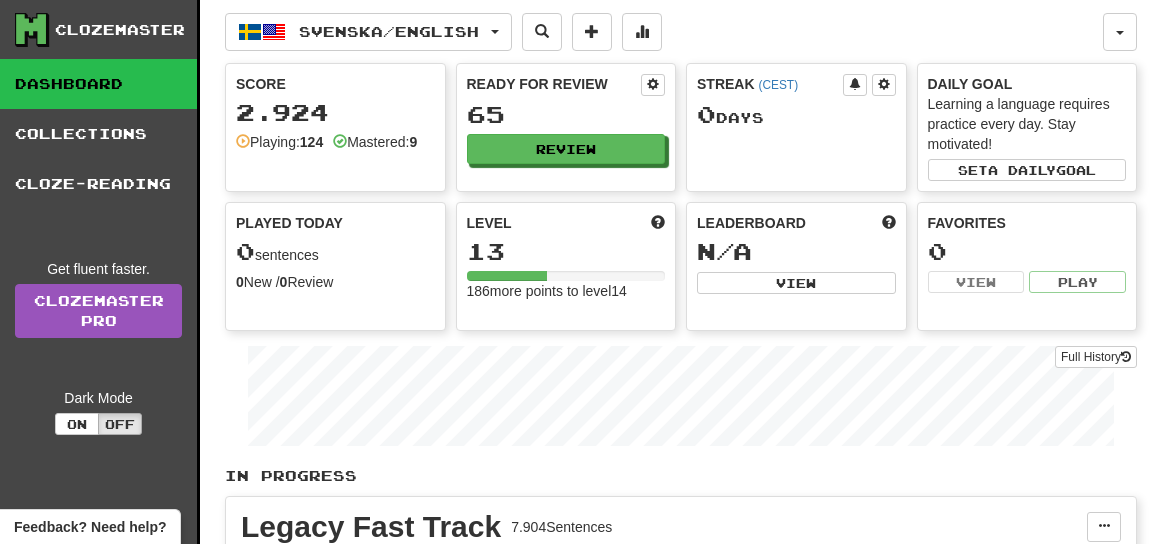 select on "**" 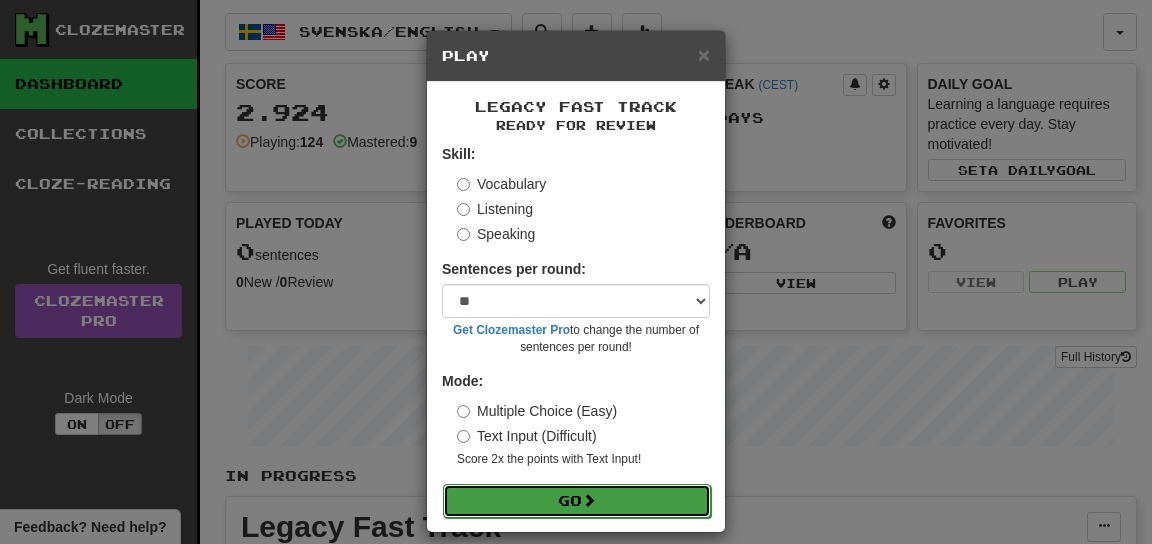 click at bounding box center [589, 500] 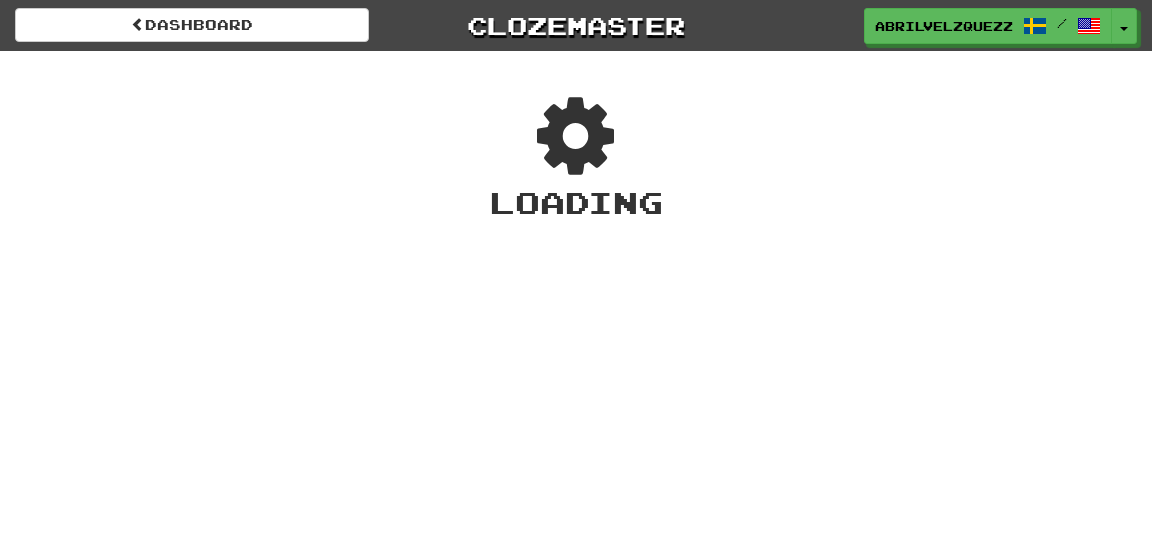 scroll, scrollTop: 0, scrollLeft: 0, axis: both 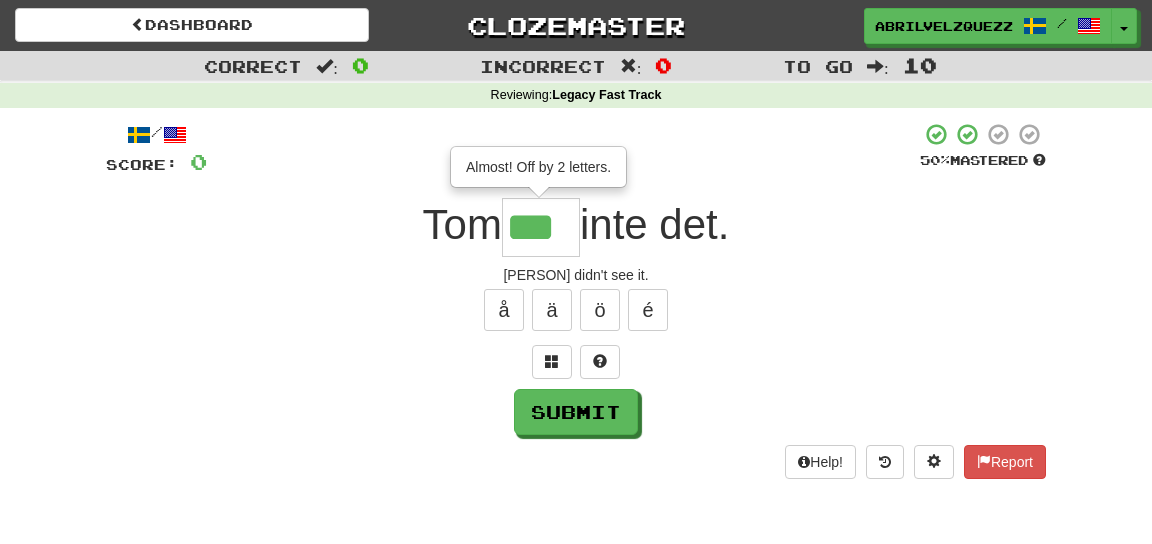 type on "***" 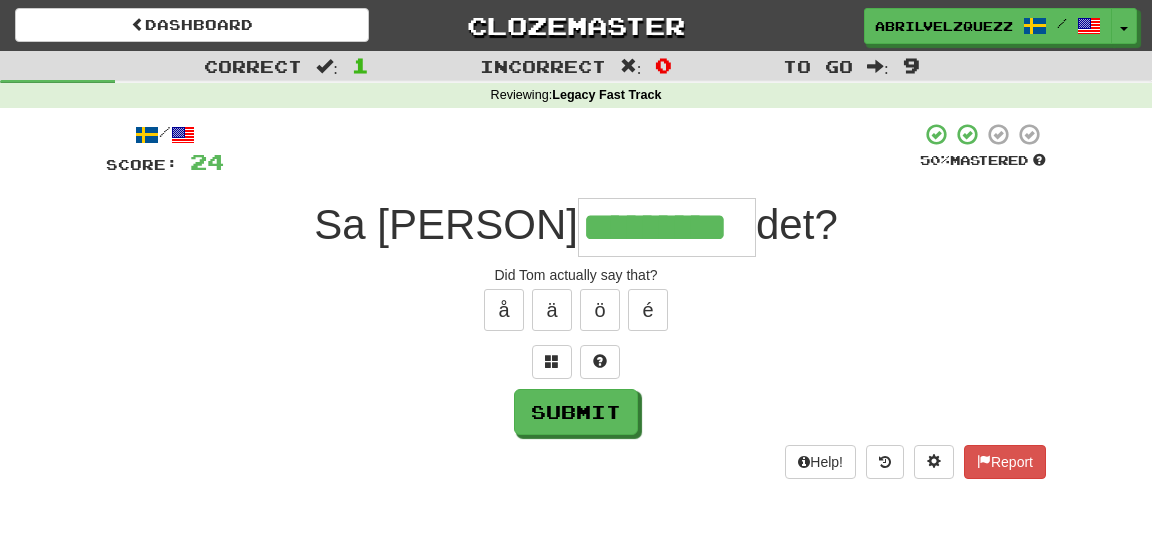 type on "*********" 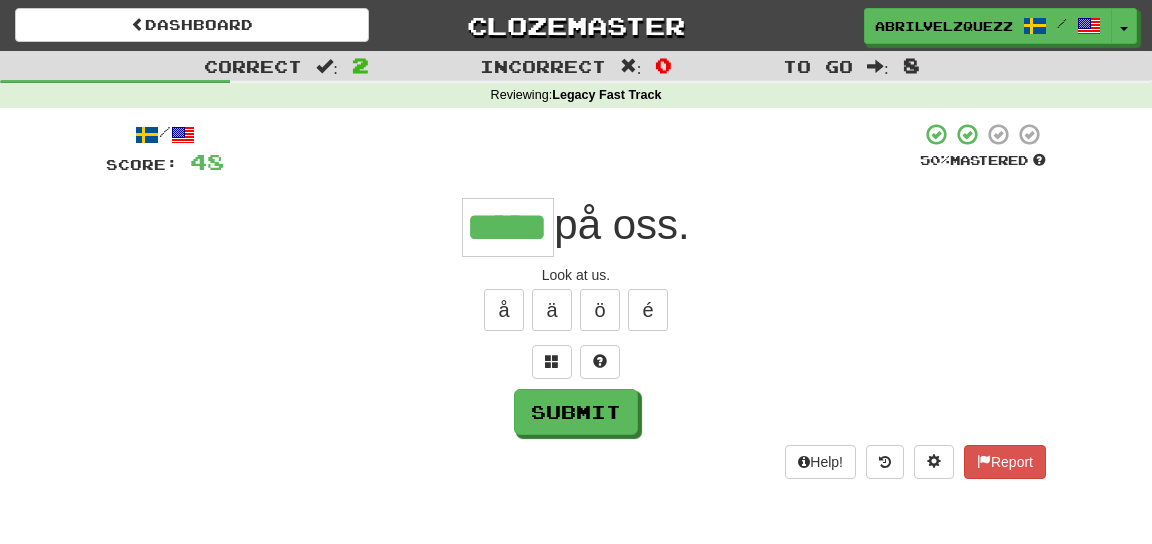 type on "*****" 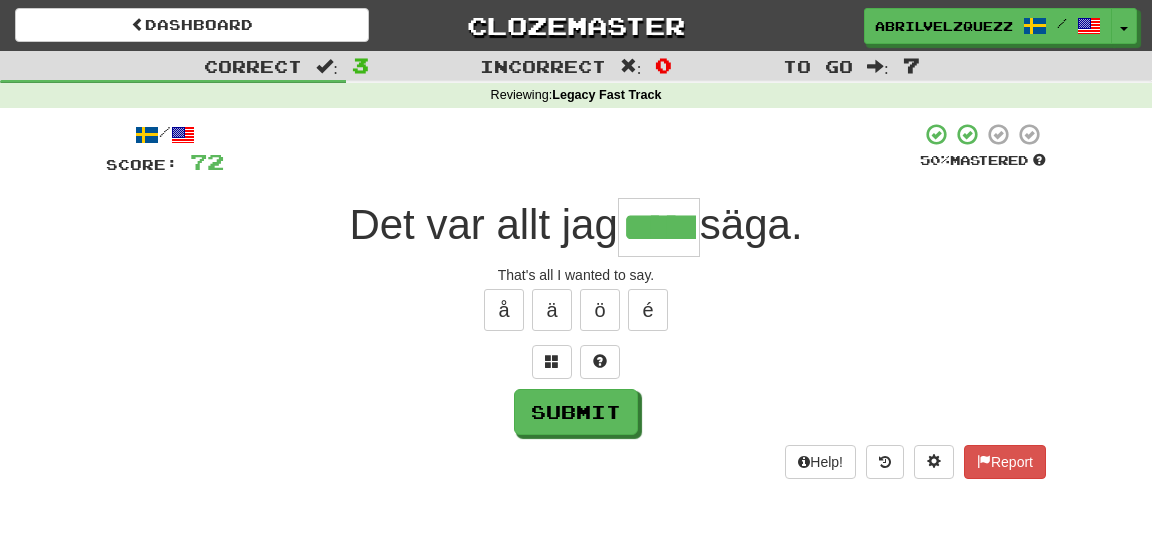 type on "*****" 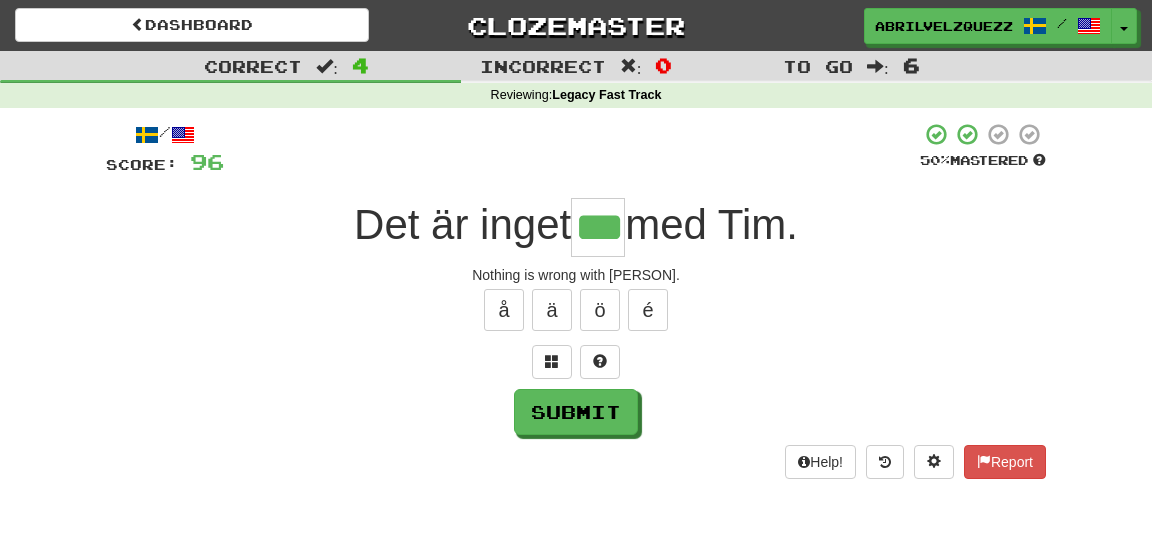 type on "***" 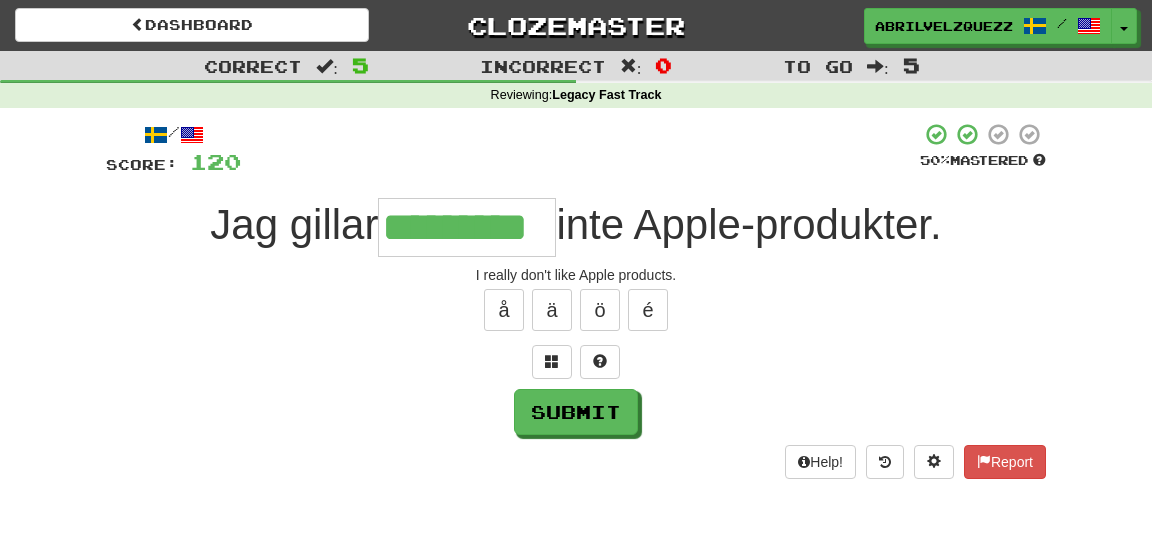 type on "*********" 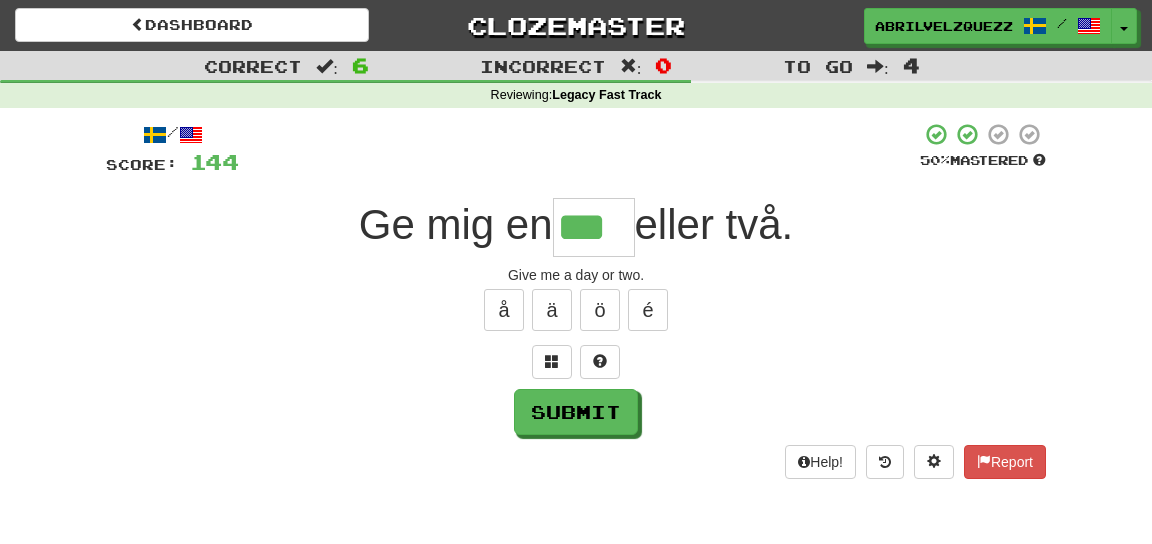 type on "***" 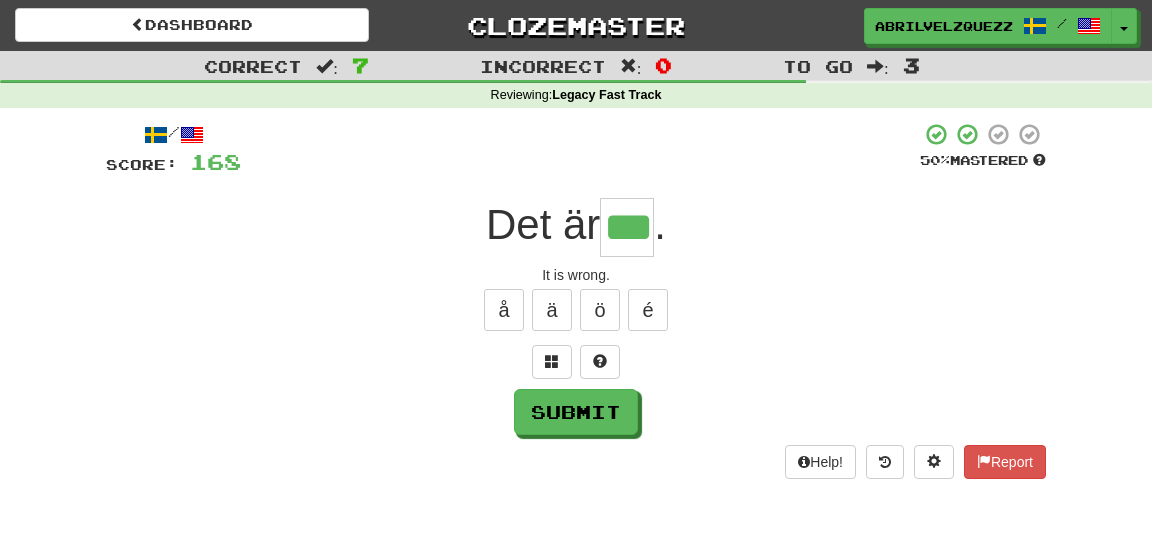 type on "***" 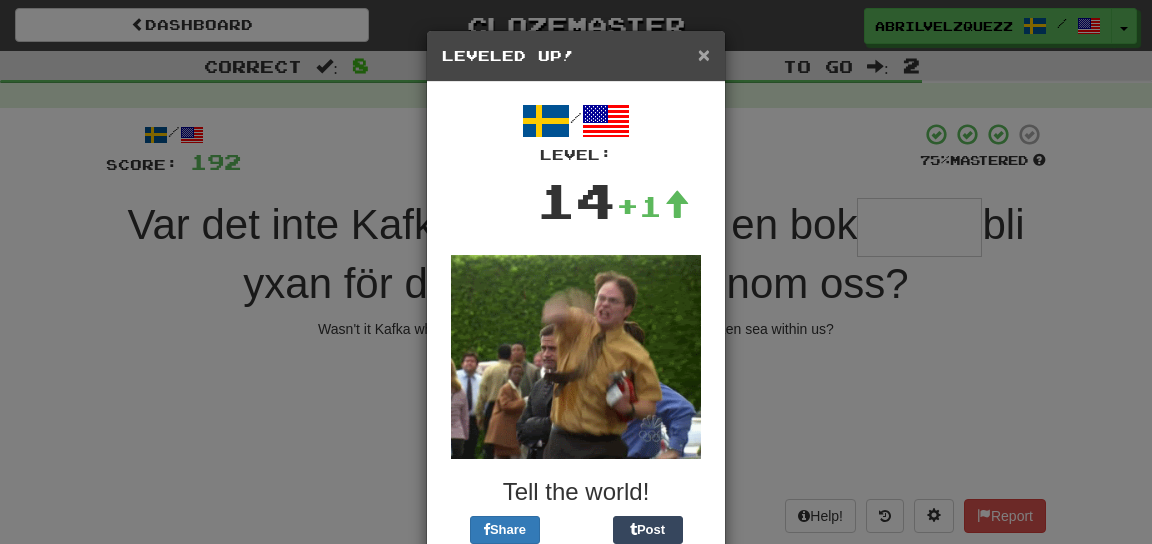 click on "×" at bounding box center (704, 54) 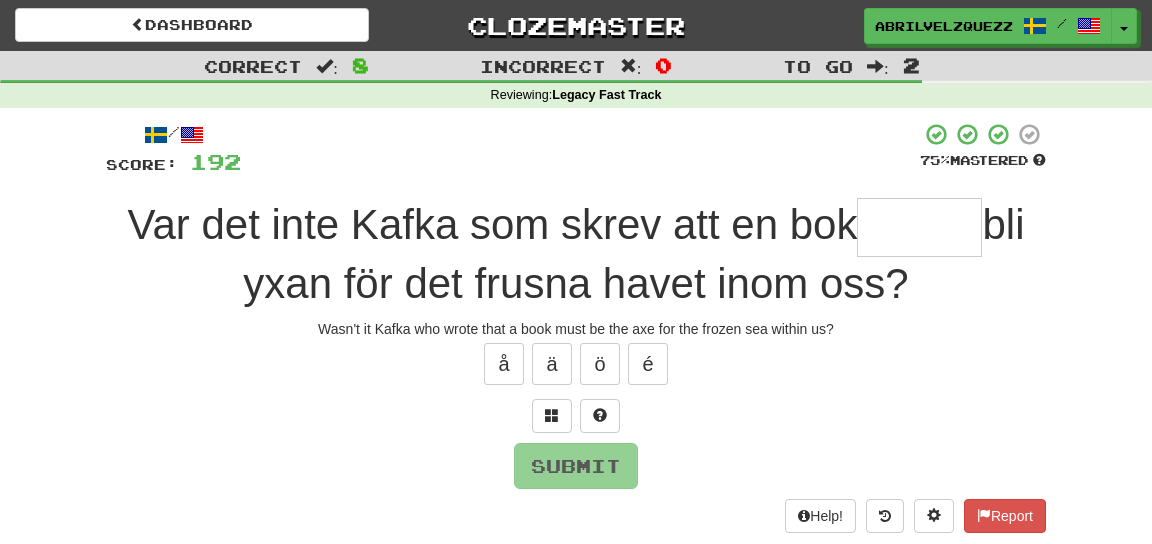 click at bounding box center [919, 227] 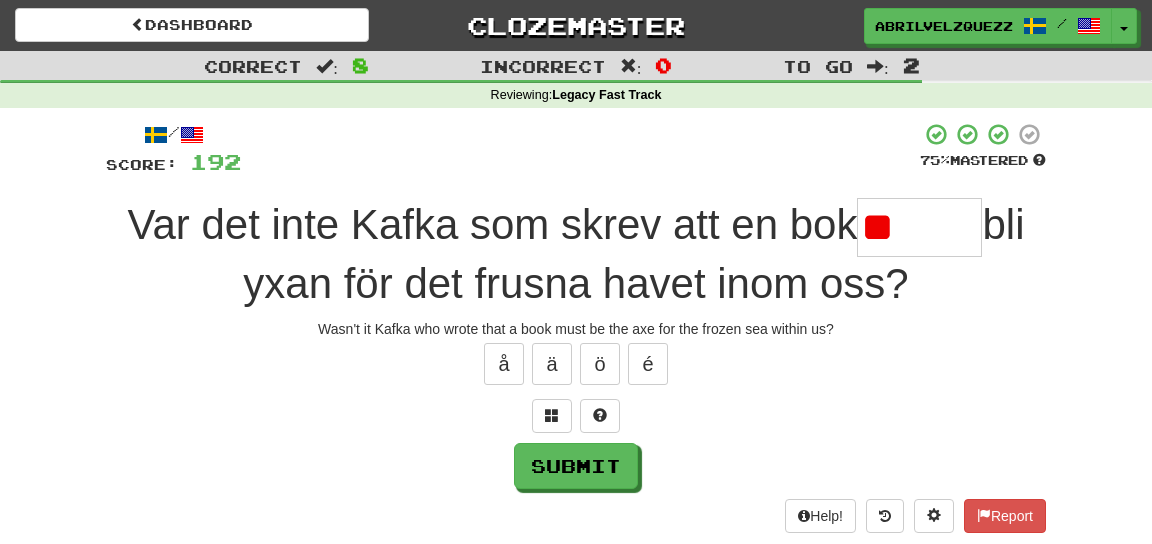 type on "*" 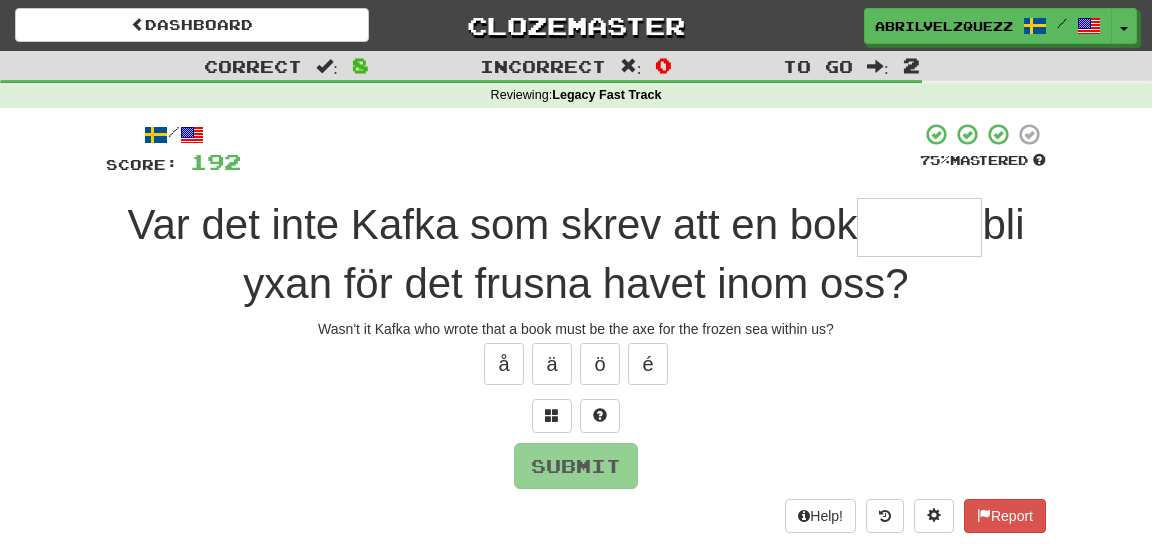 type on "*" 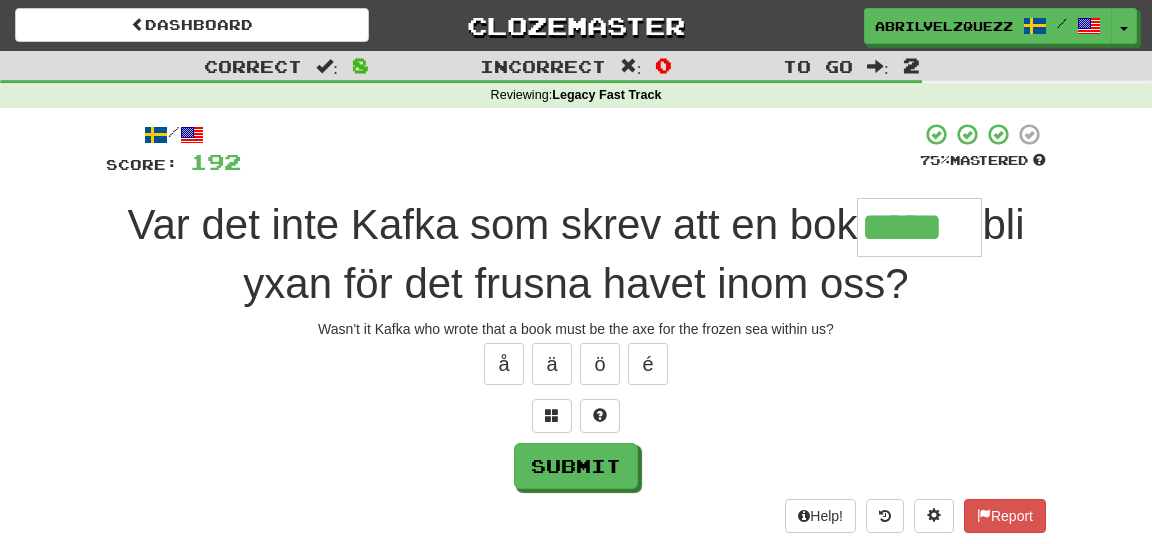 type on "*****" 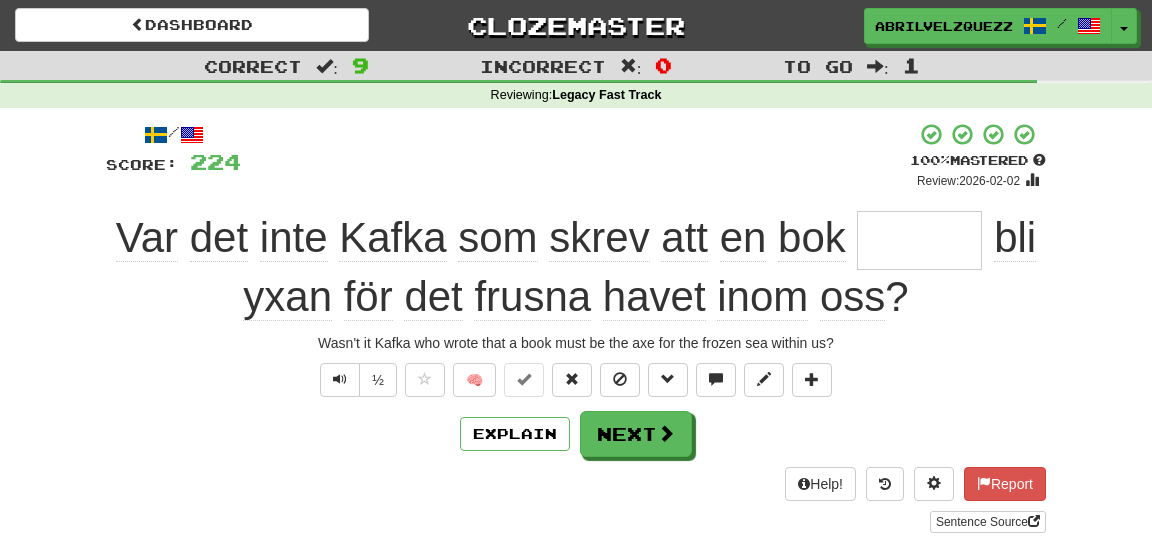 click at bounding box center [919, 240] 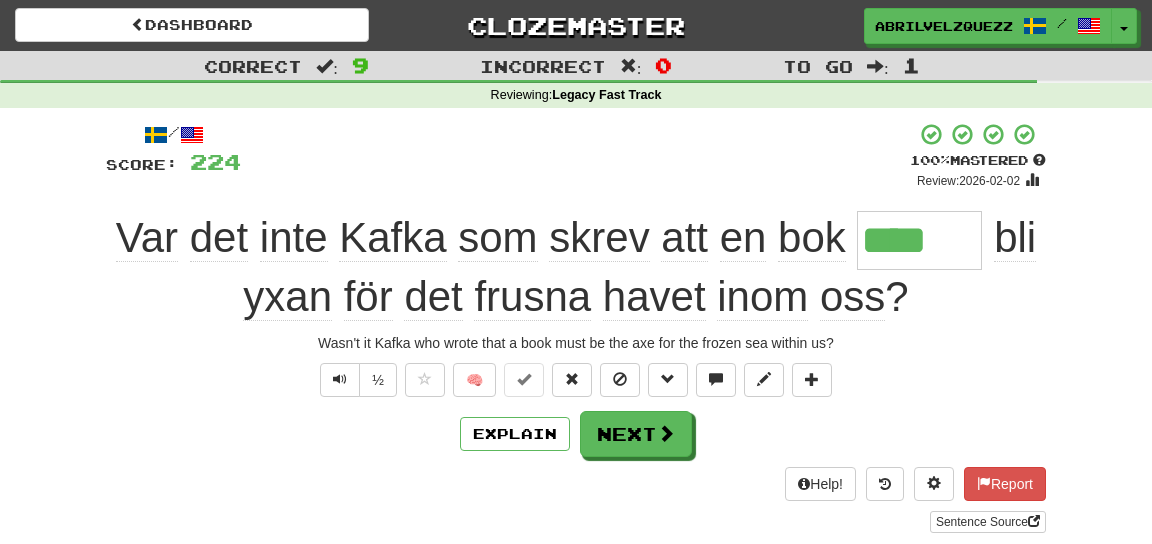 type on "*****" 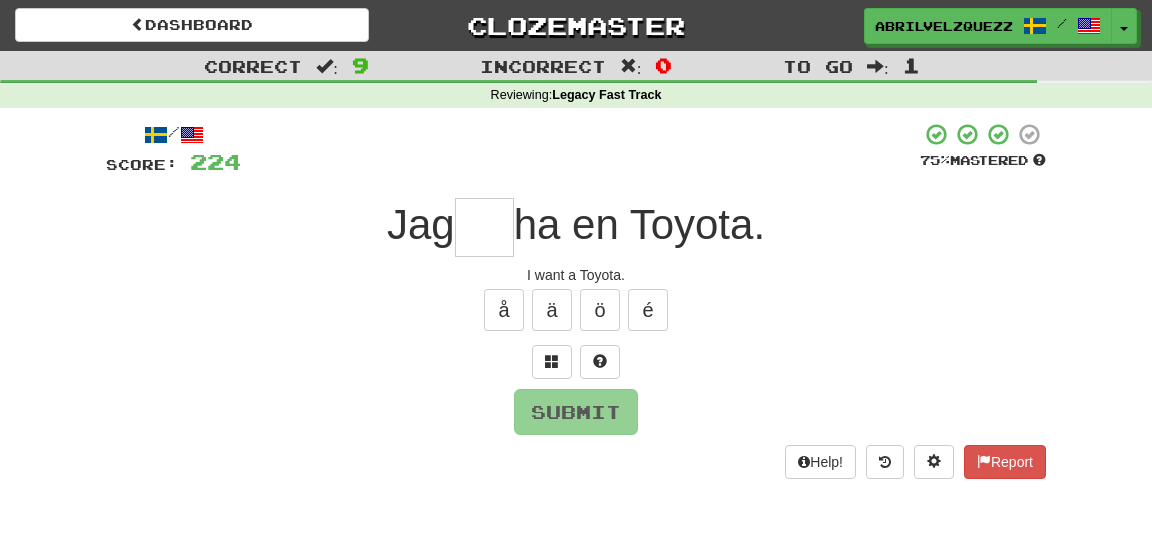 type on "****" 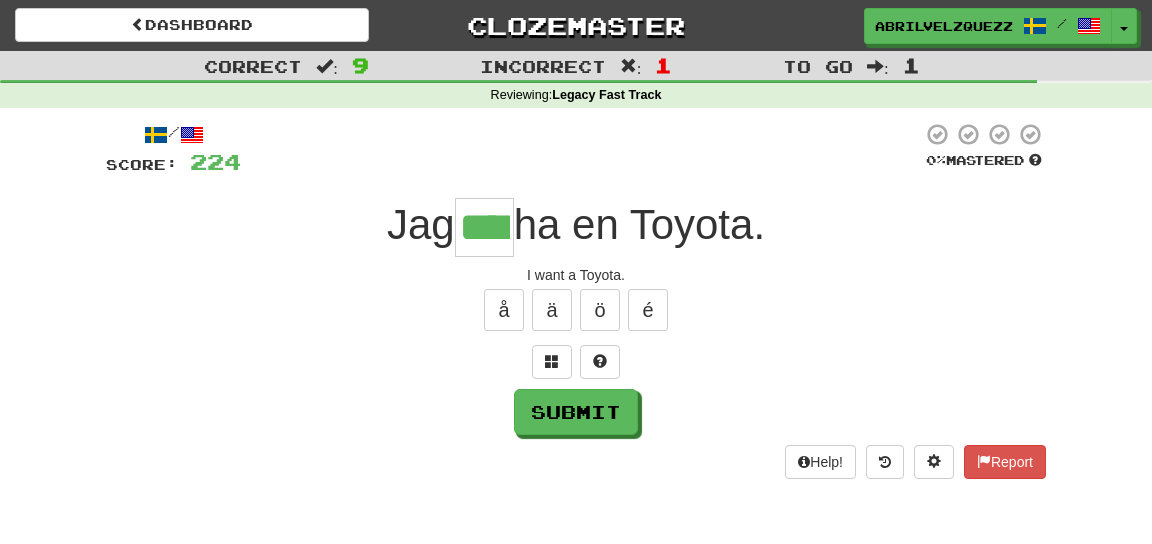type on "****" 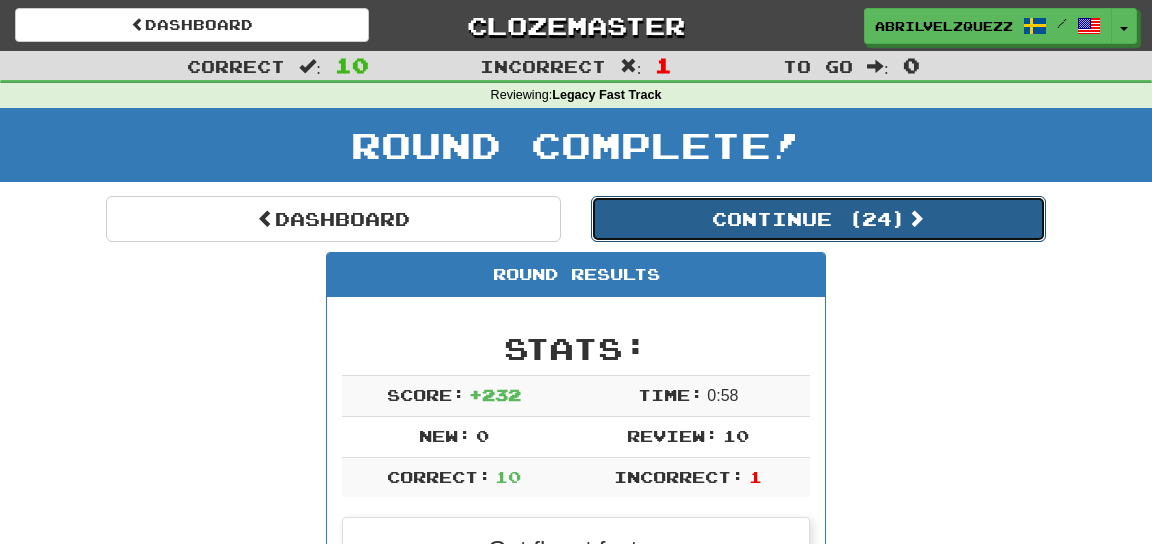 click on "Continue ( 24 )" at bounding box center [818, 219] 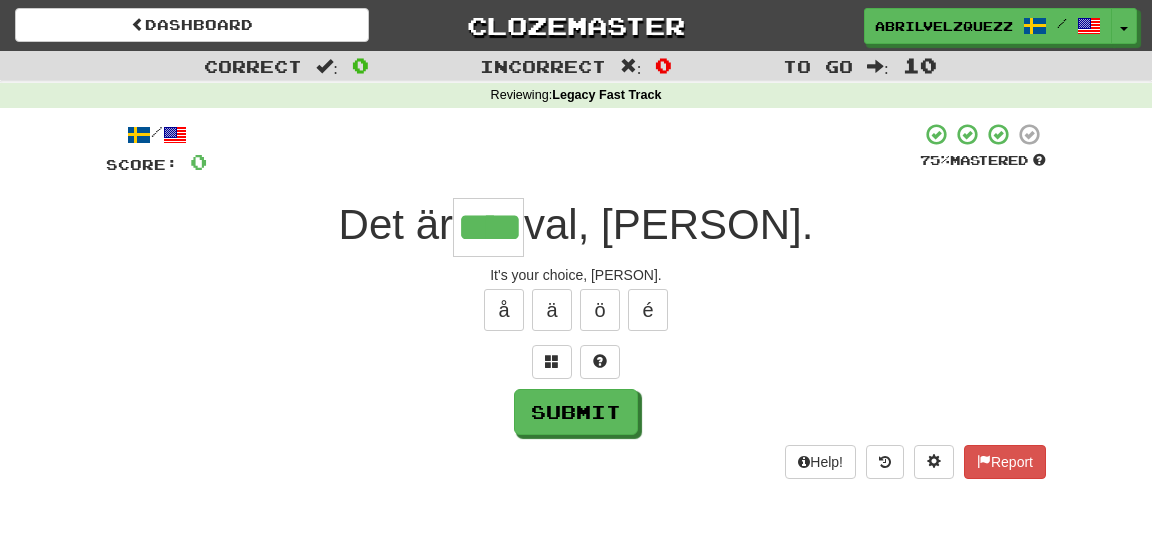 type on "****" 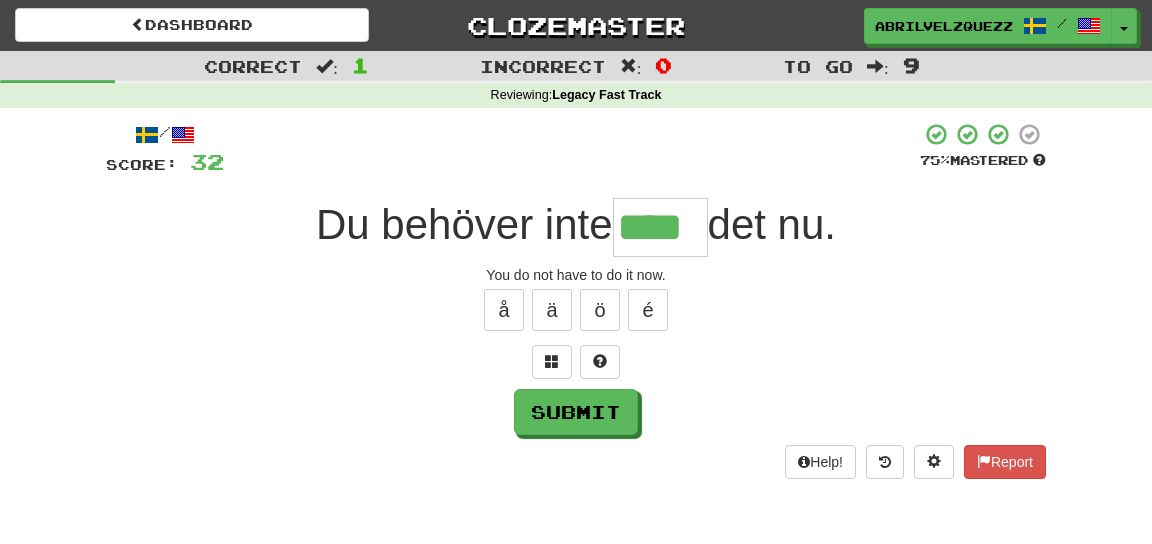 type on "****" 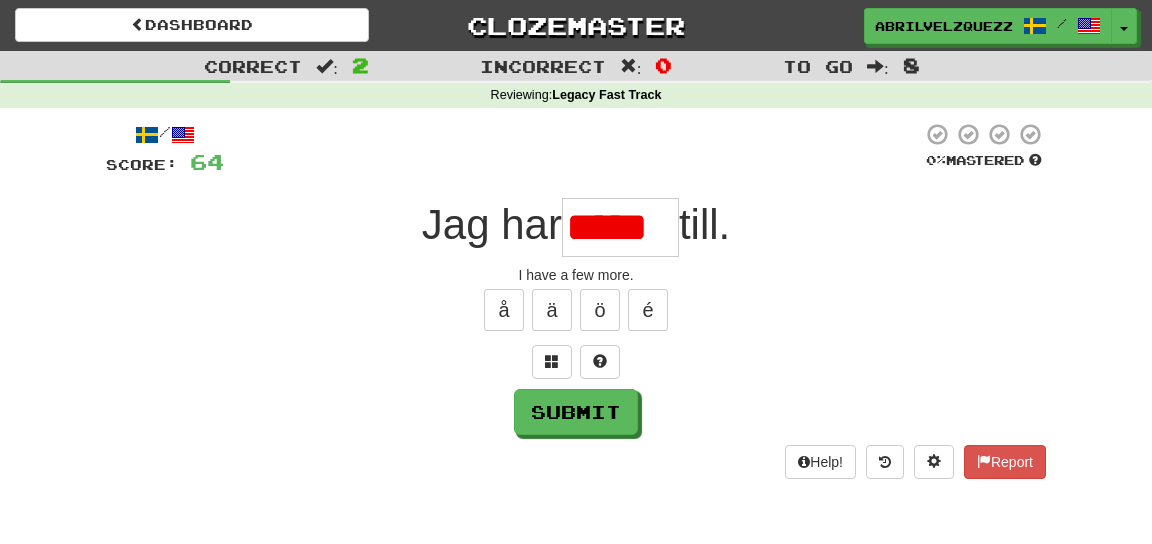 type on "*****" 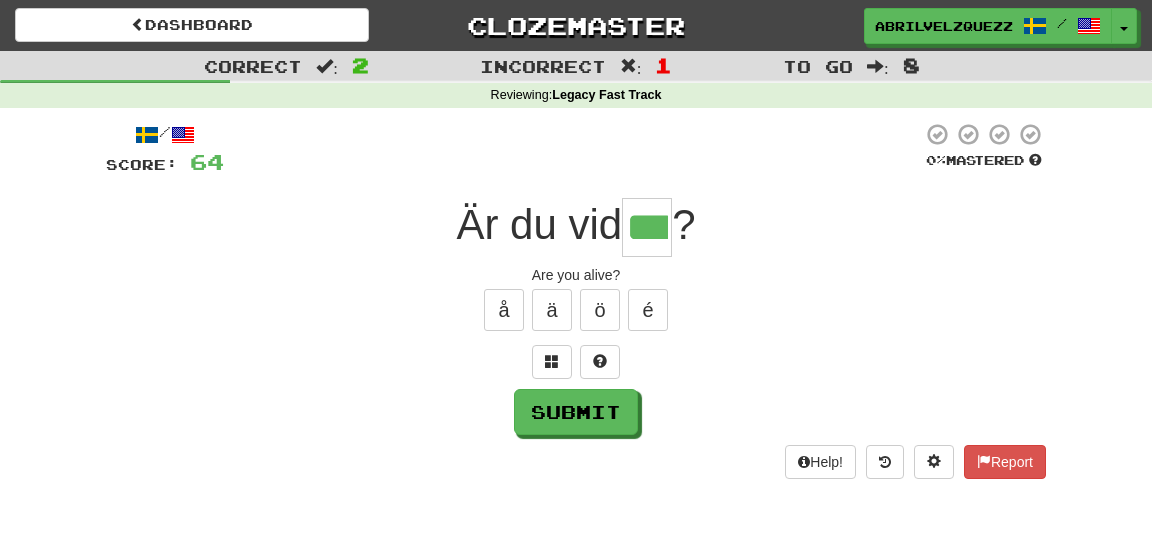 type on "***" 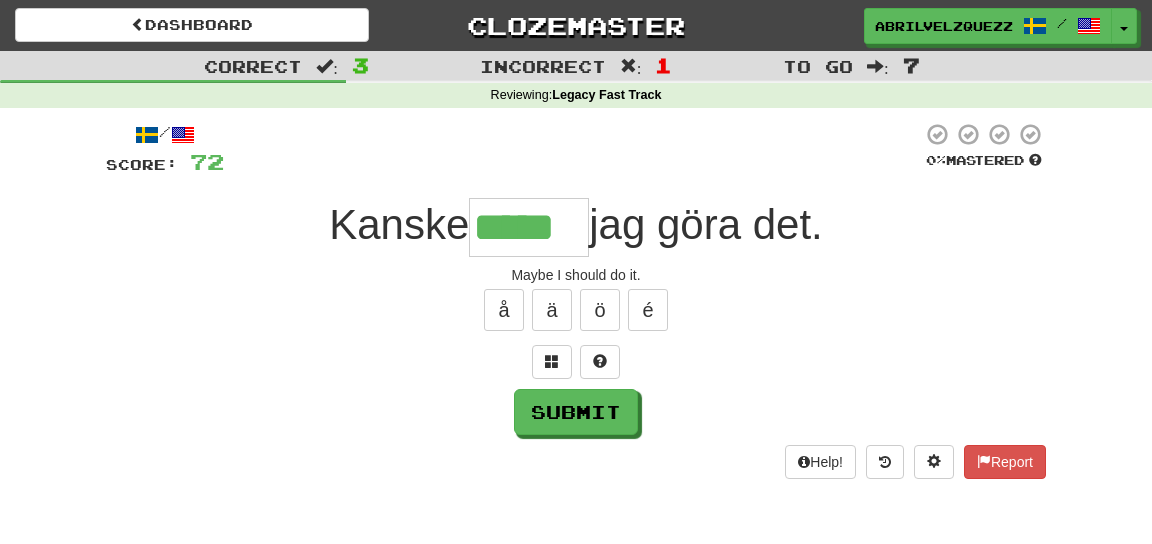 type on "*****" 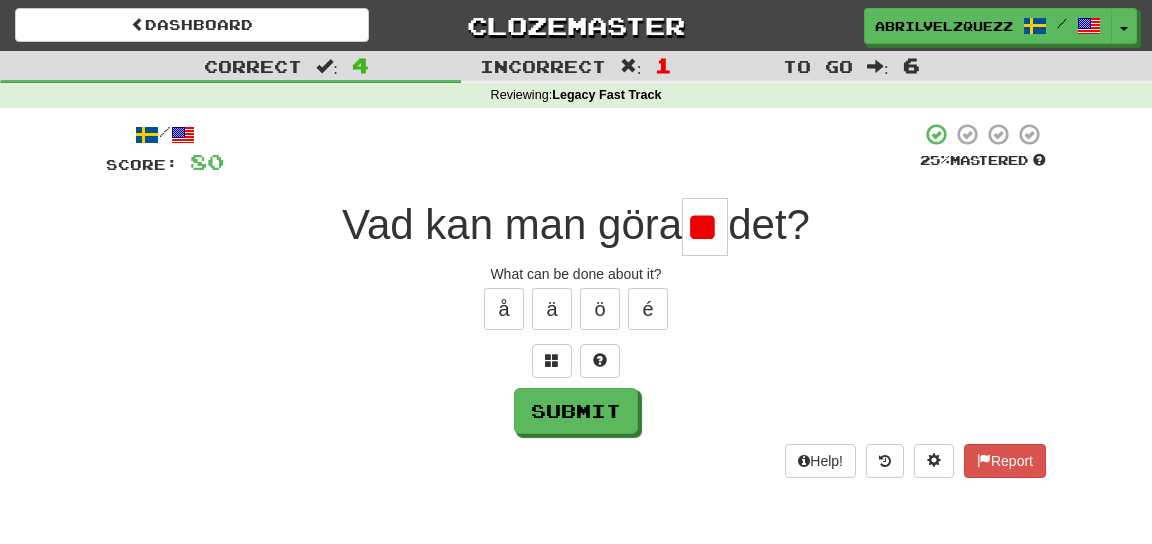 scroll, scrollTop: 0, scrollLeft: 21, axis: horizontal 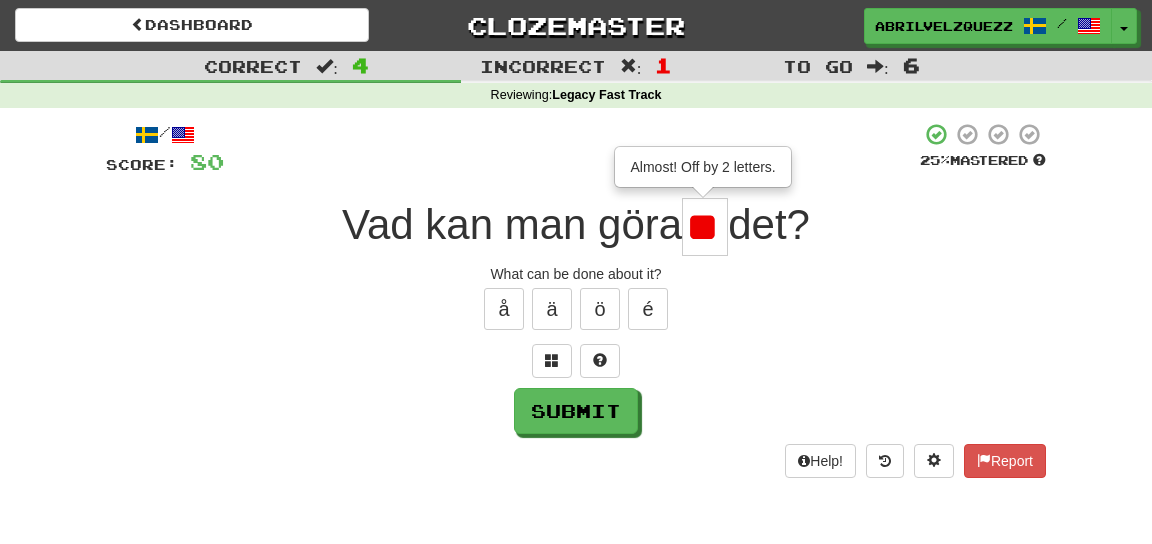 type on "**" 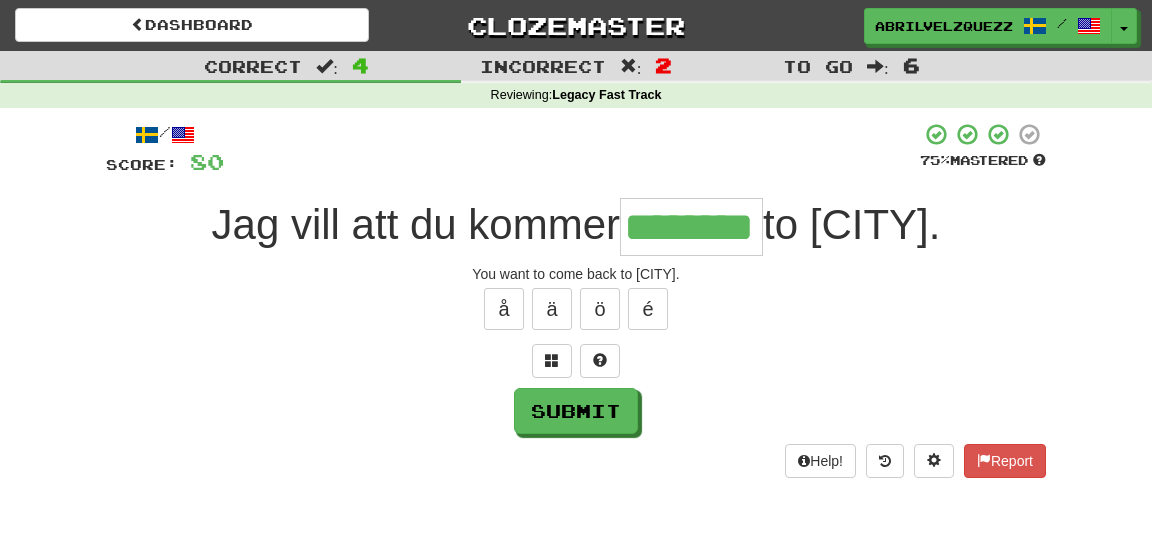 type on "********" 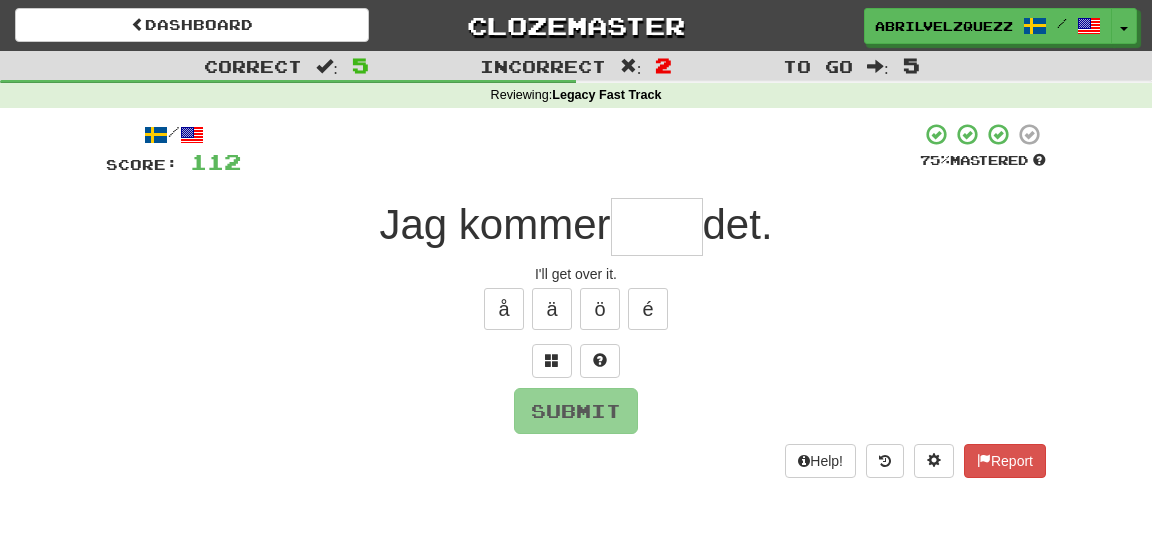 type on "*" 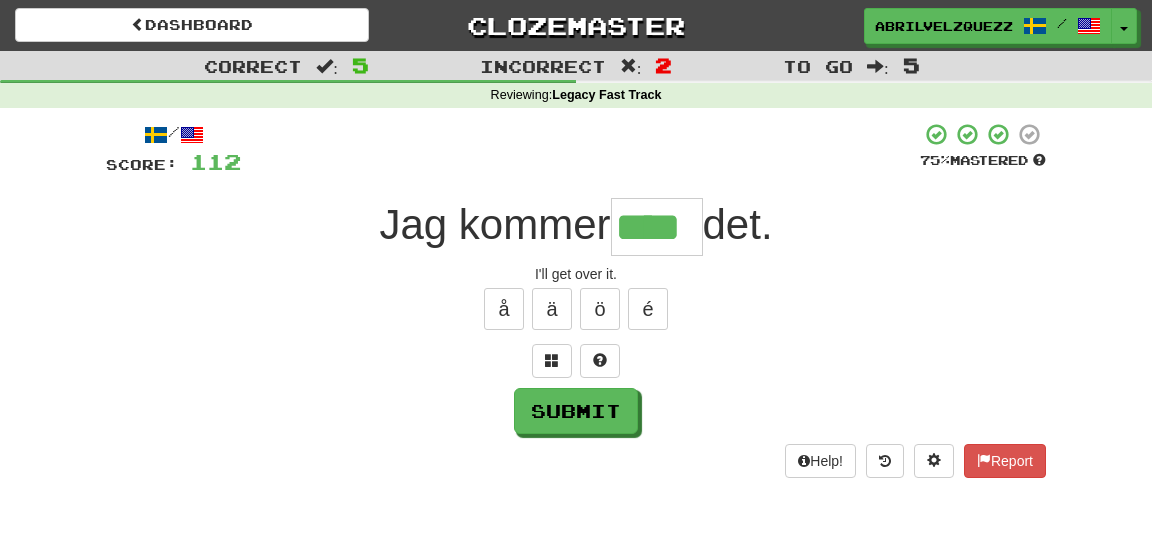 type on "****" 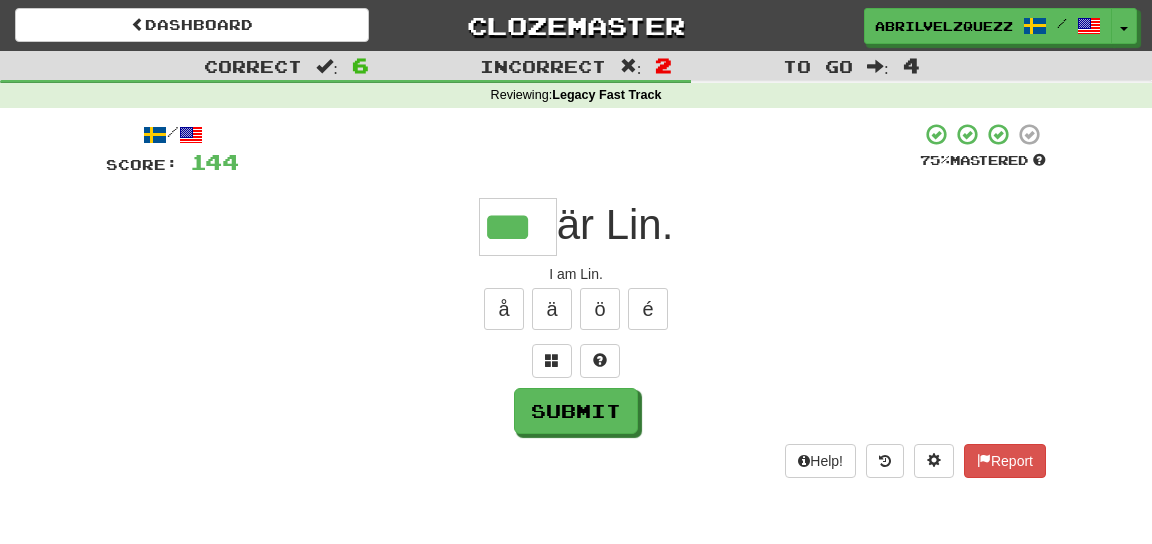 type on "***" 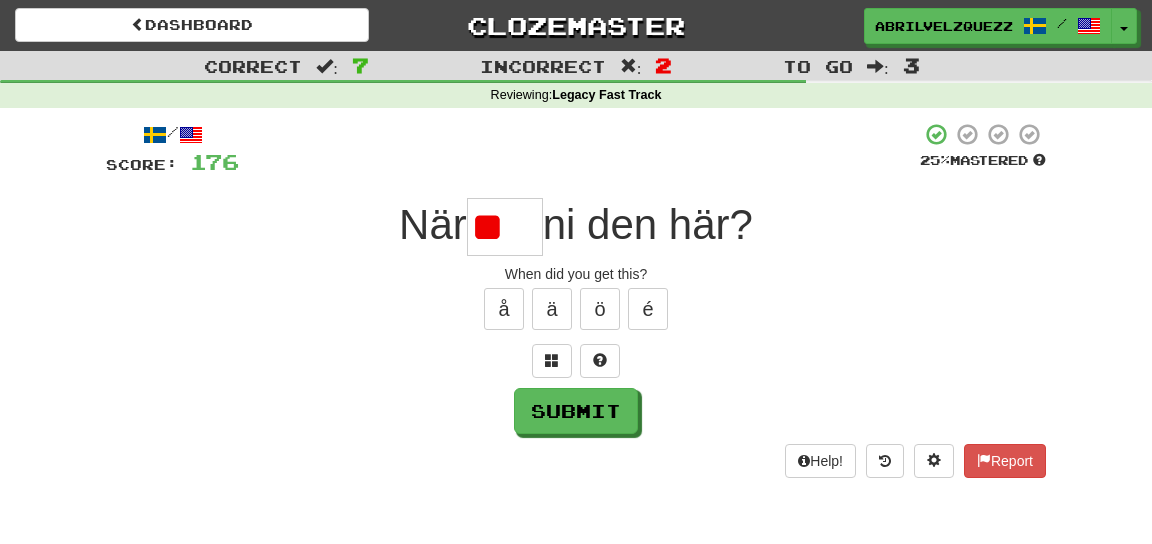 type on "*" 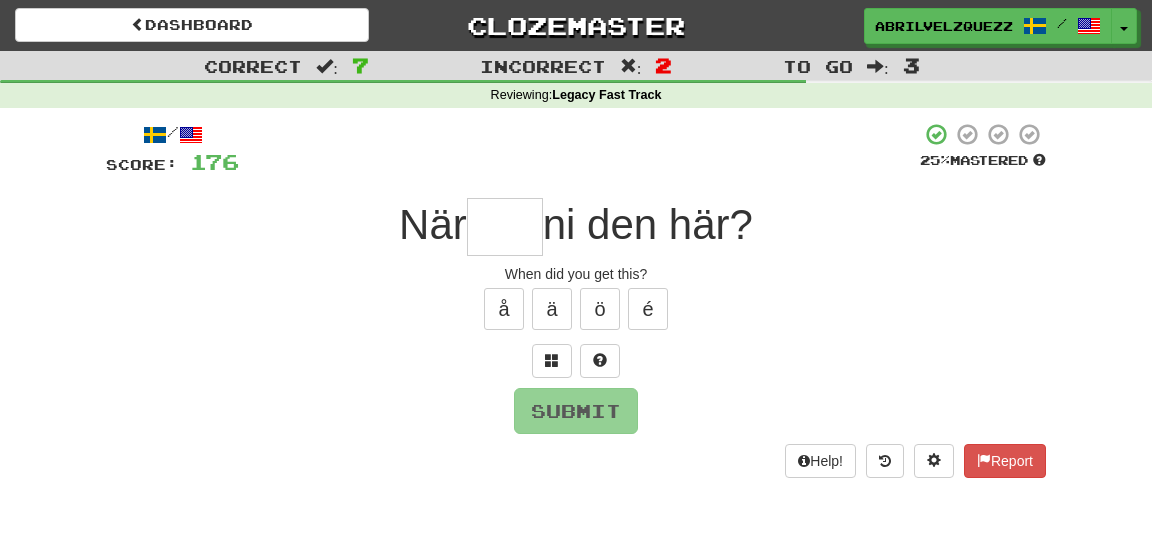 type on "****" 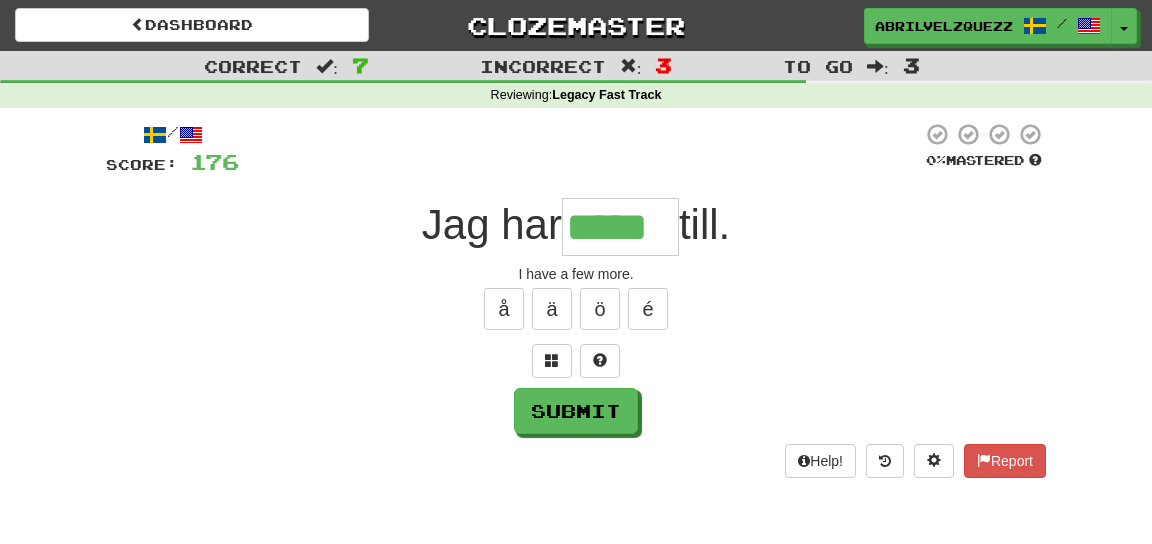 type on "*****" 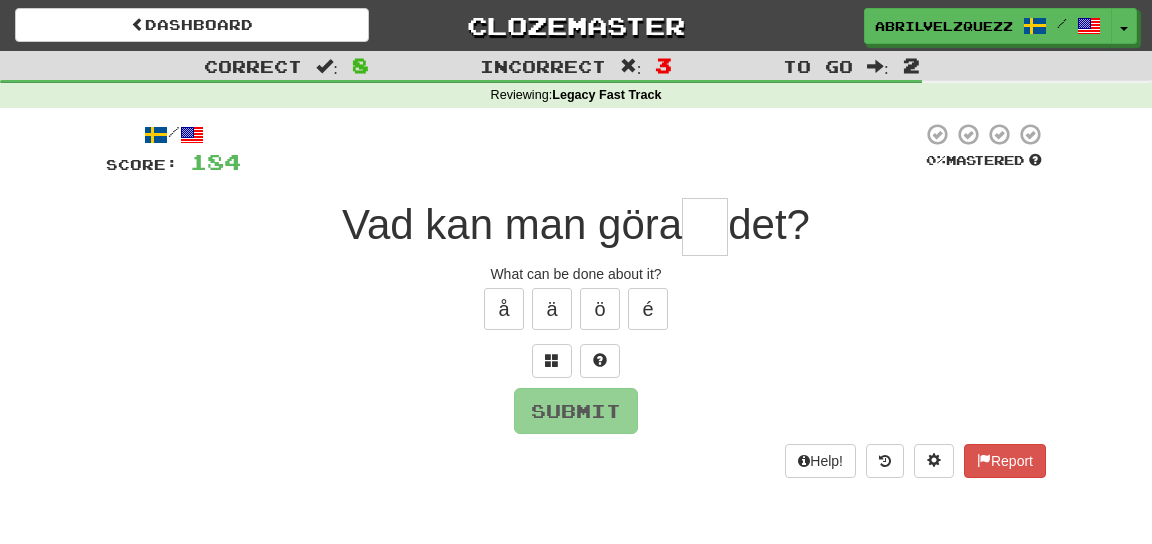 type on "*" 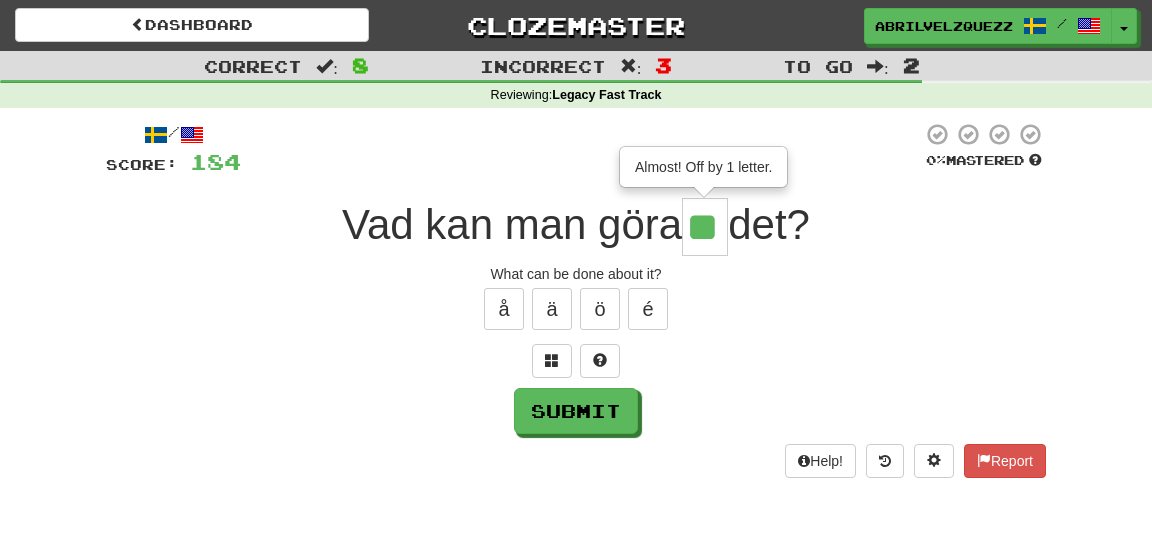 type on "**" 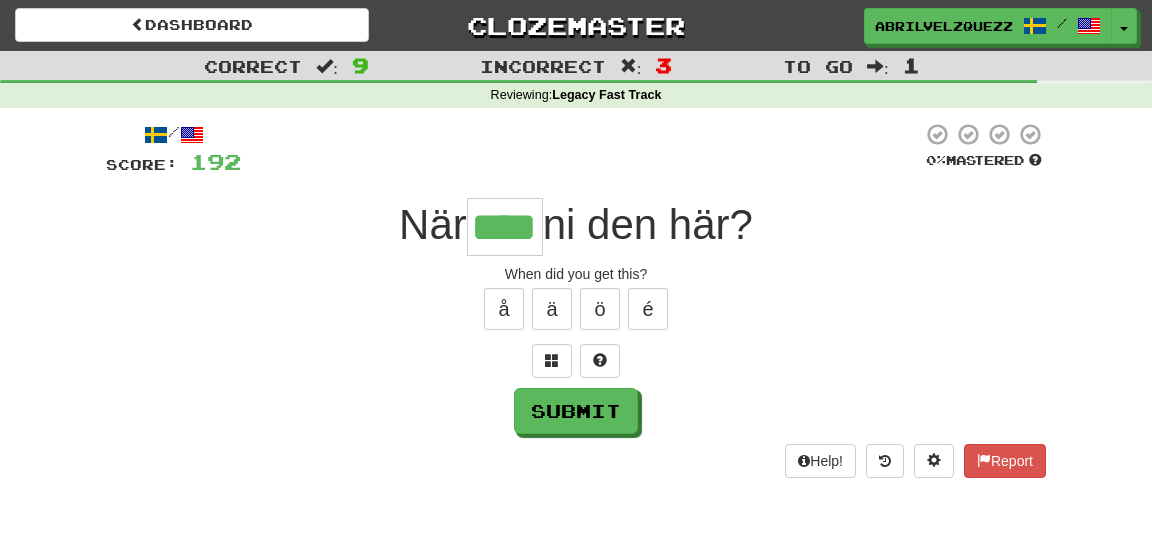 type on "****" 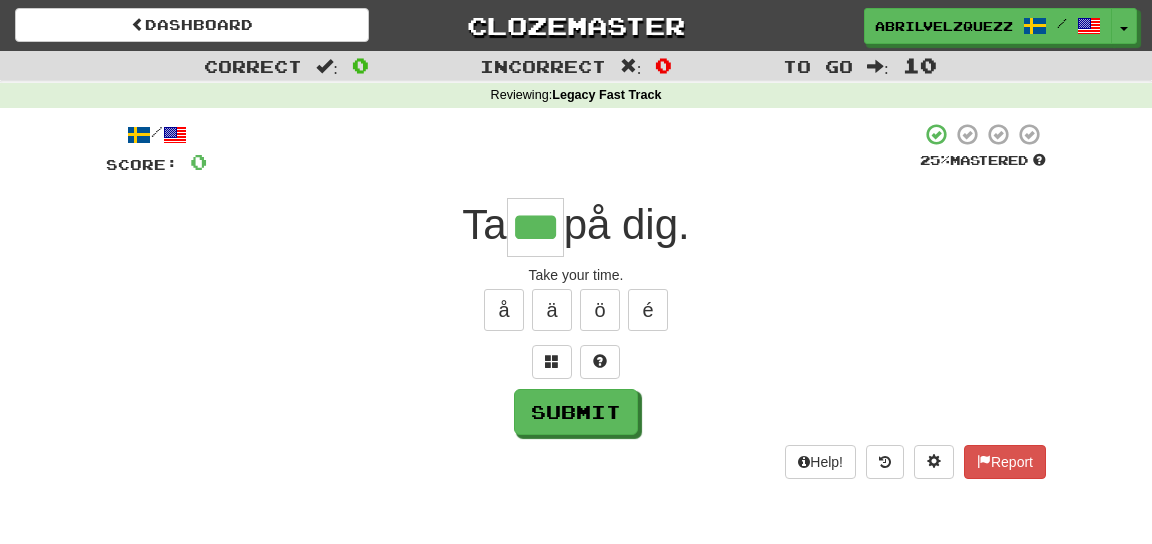 type on "***" 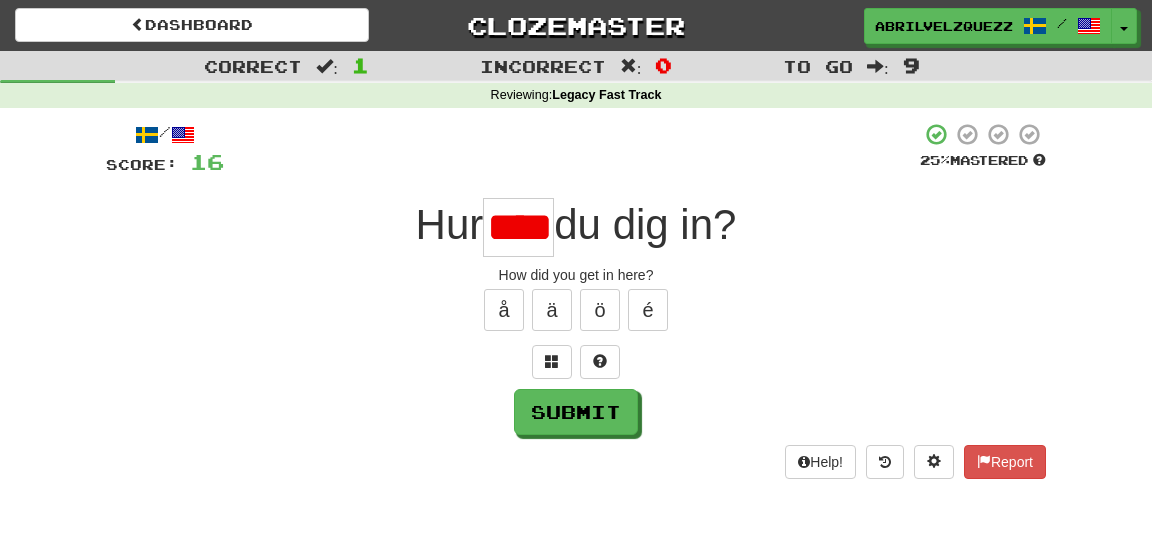 scroll, scrollTop: 0, scrollLeft: 2, axis: horizontal 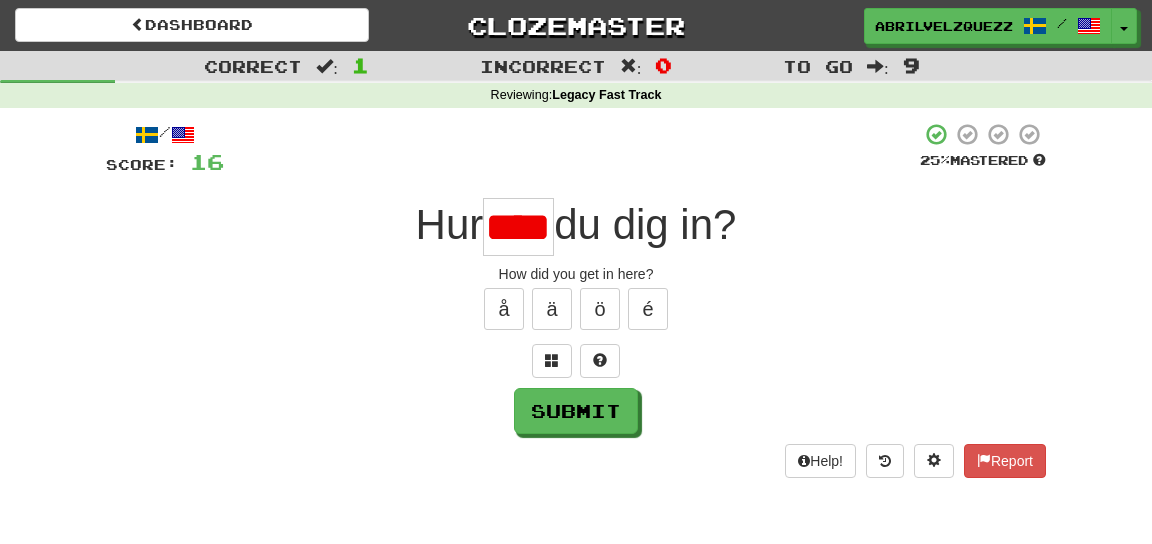 type on "***" 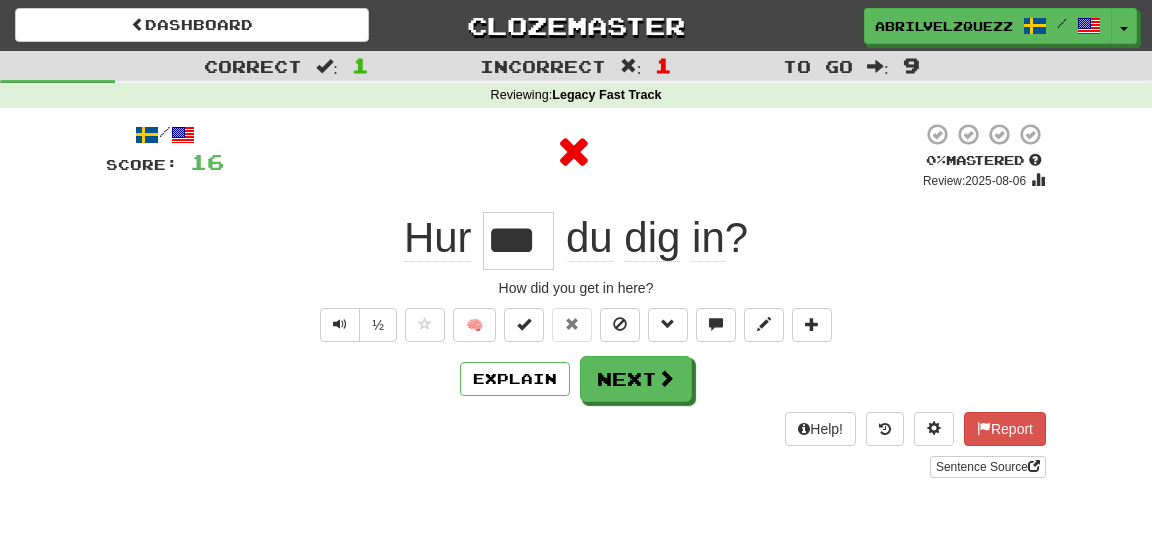scroll, scrollTop: 0, scrollLeft: 0, axis: both 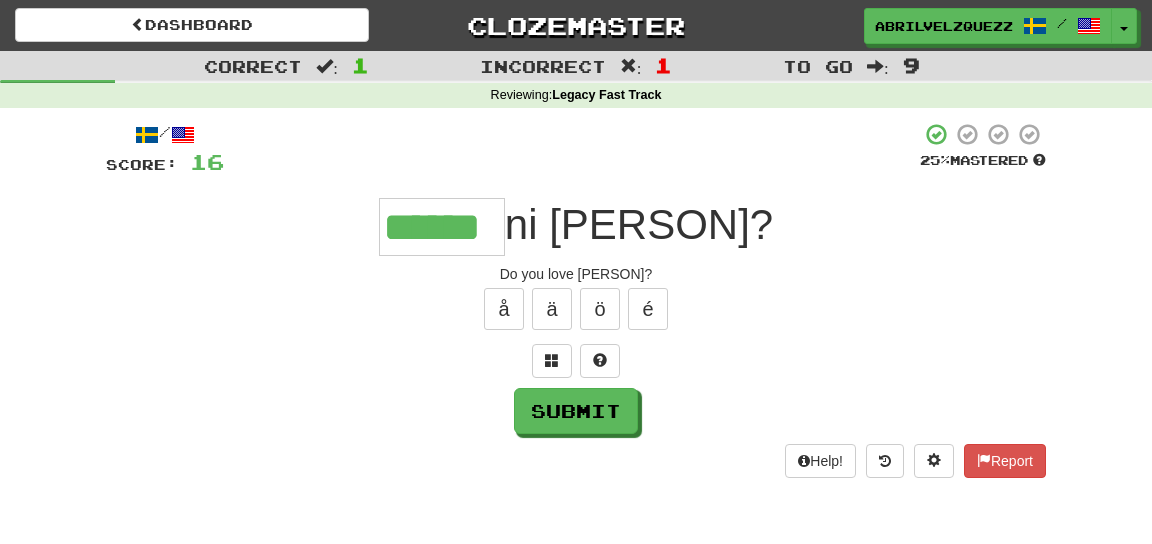 type on "******" 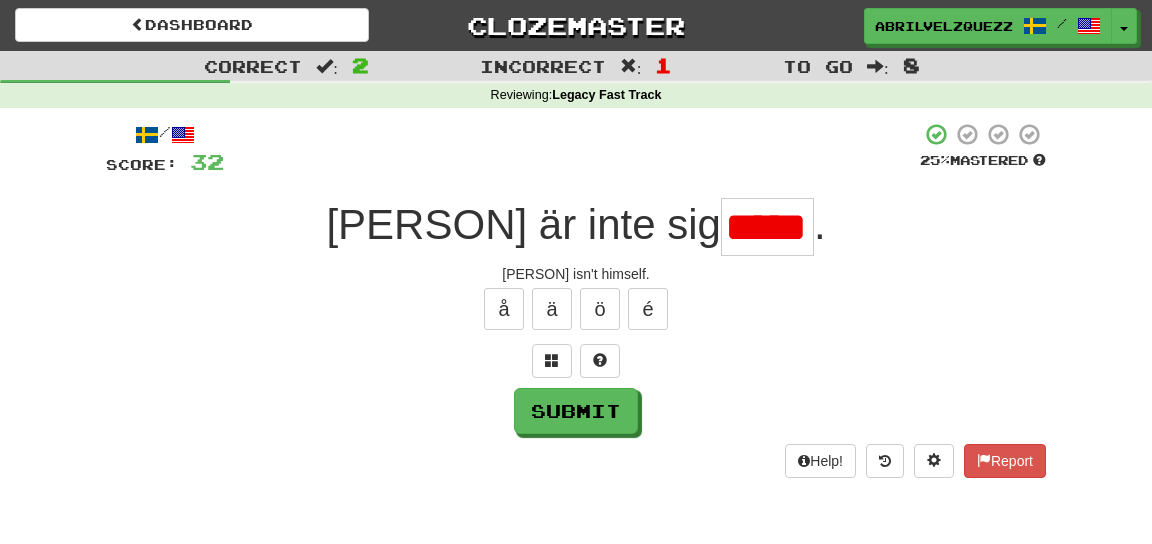 scroll, scrollTop: 0, scrollLeft: 0, axis: both 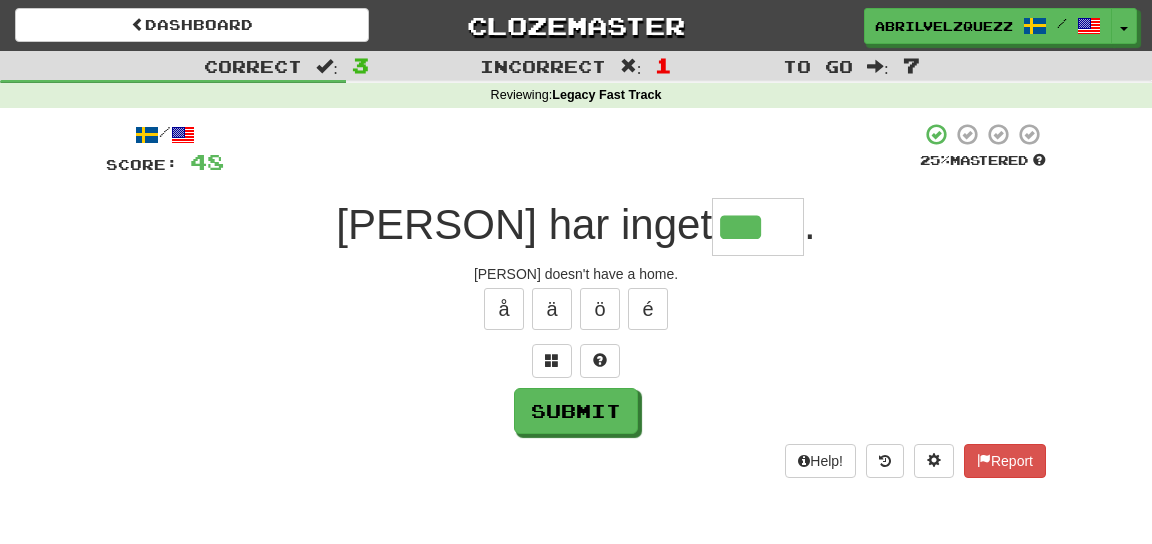 type on "***" 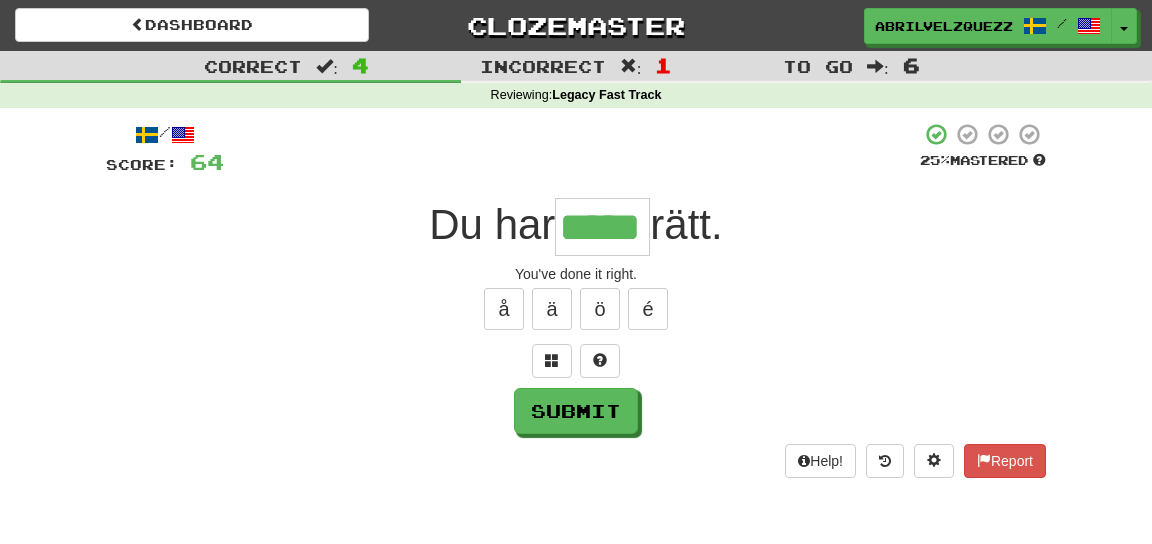 type on "*****" 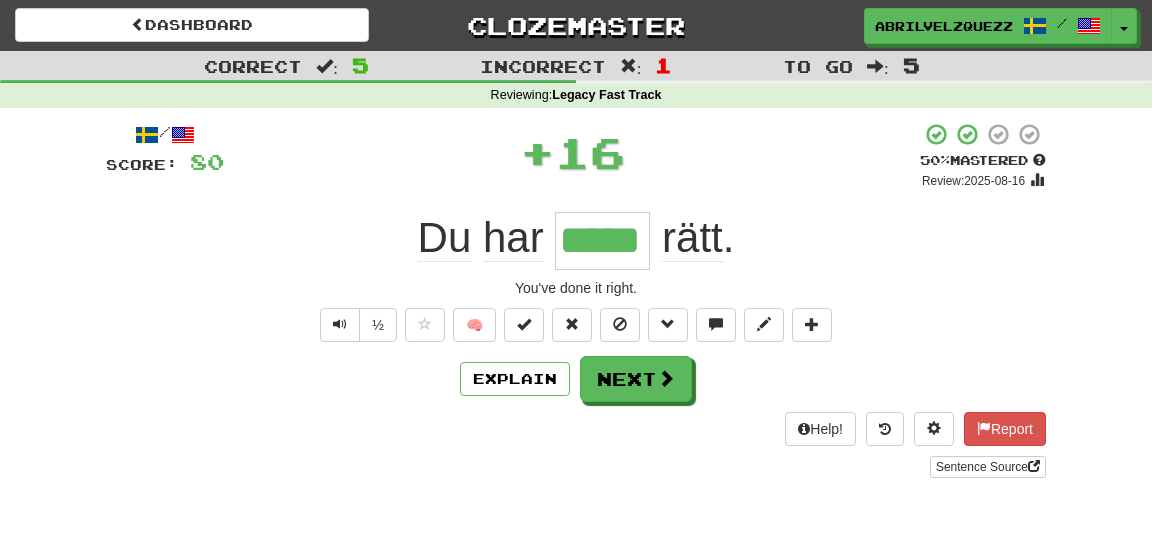 type 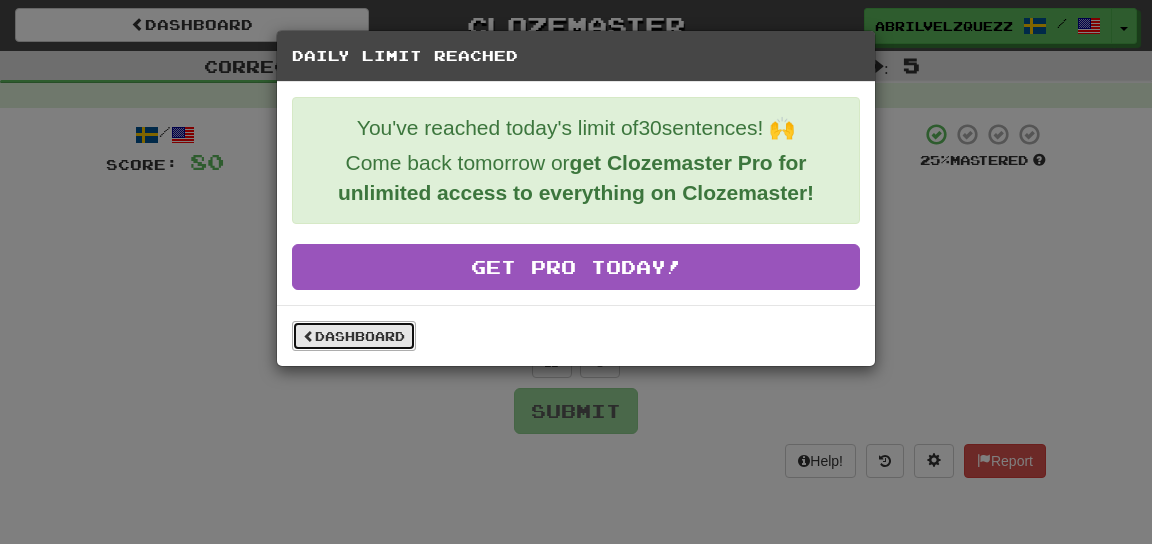 click on "Dashboard" at bounding box center (354, 336) 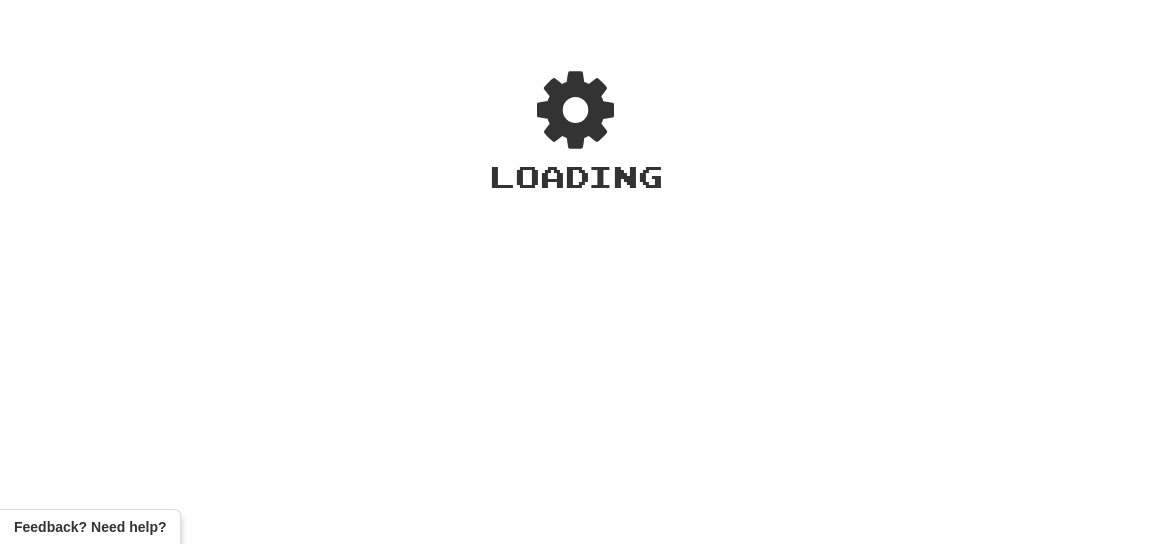 scroll, scrollTop: 0, scrollLeft: 0, axis: both 